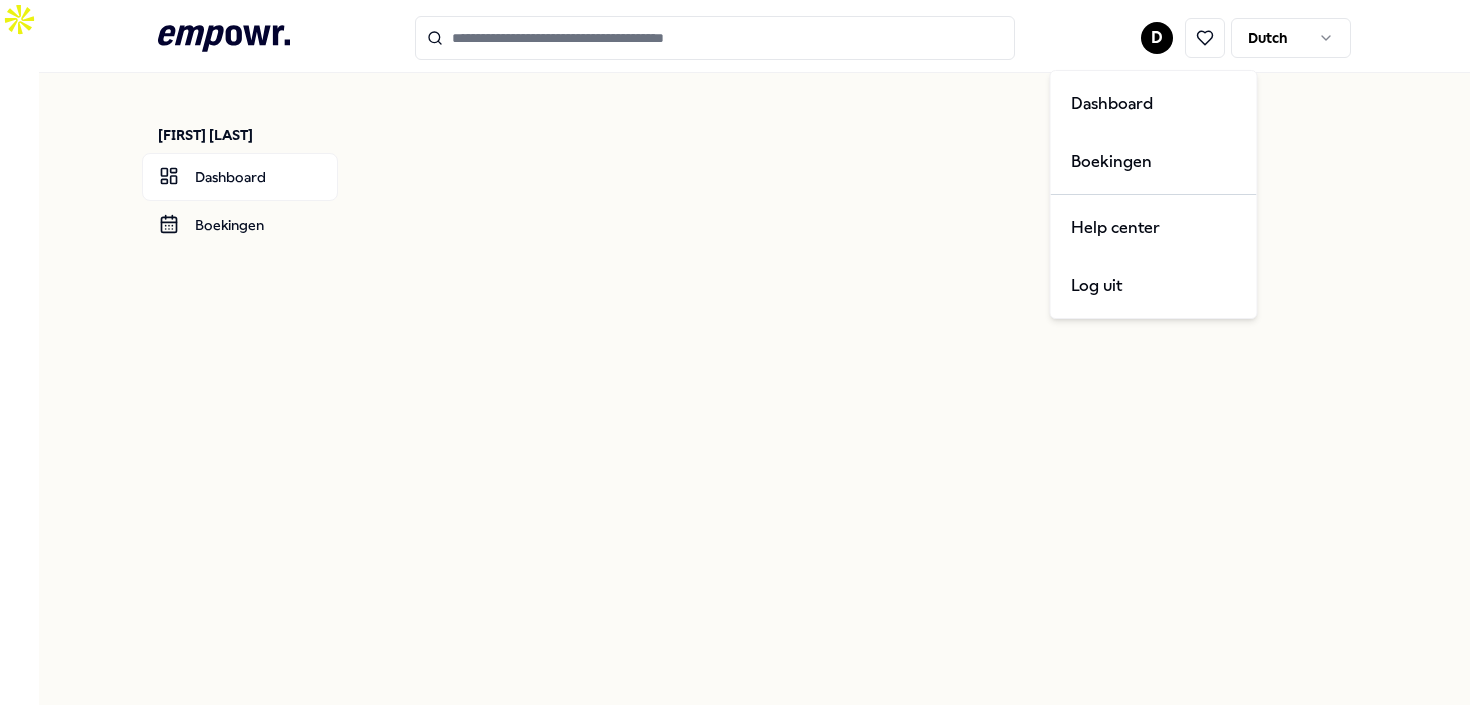scroll, scrollTop: 0, scrollLeft: 0, axis: both 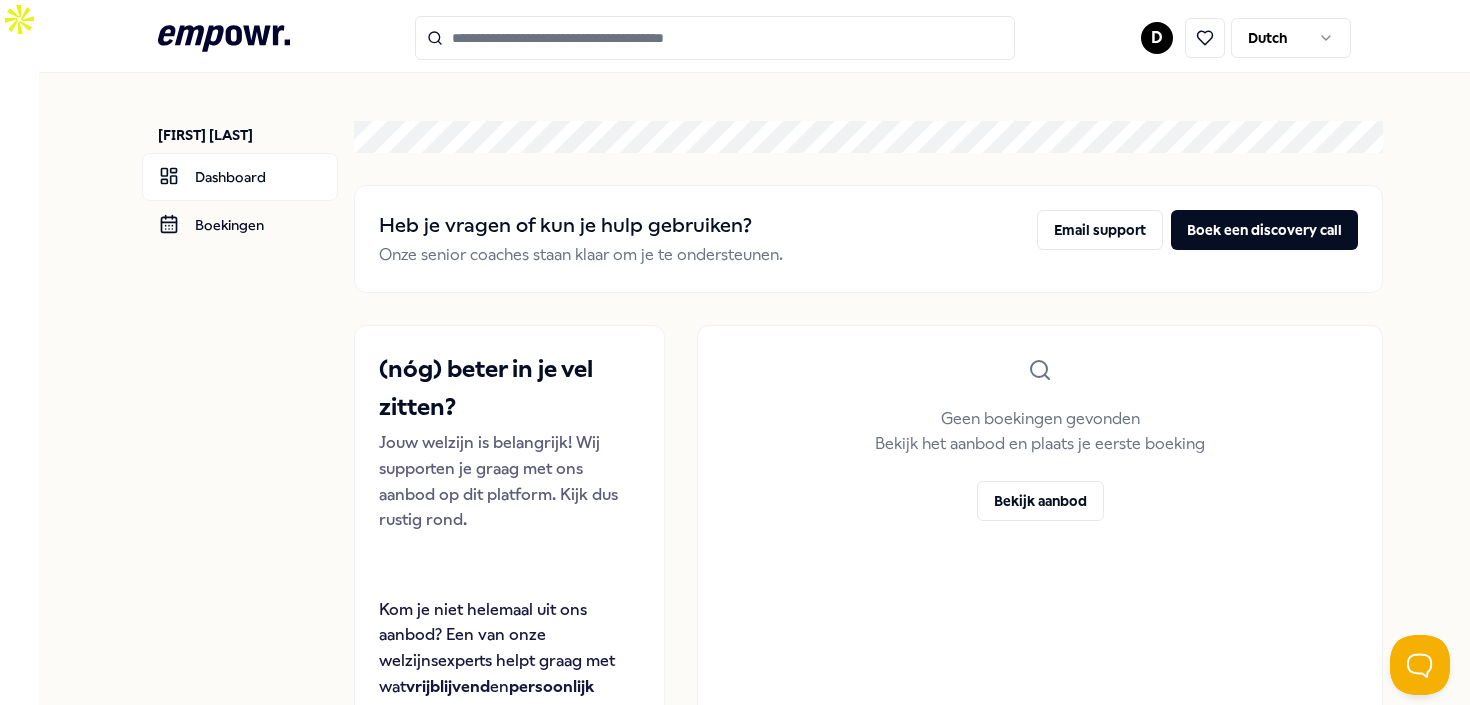 click on "D Dutch" at bounding box center (1246, 38) 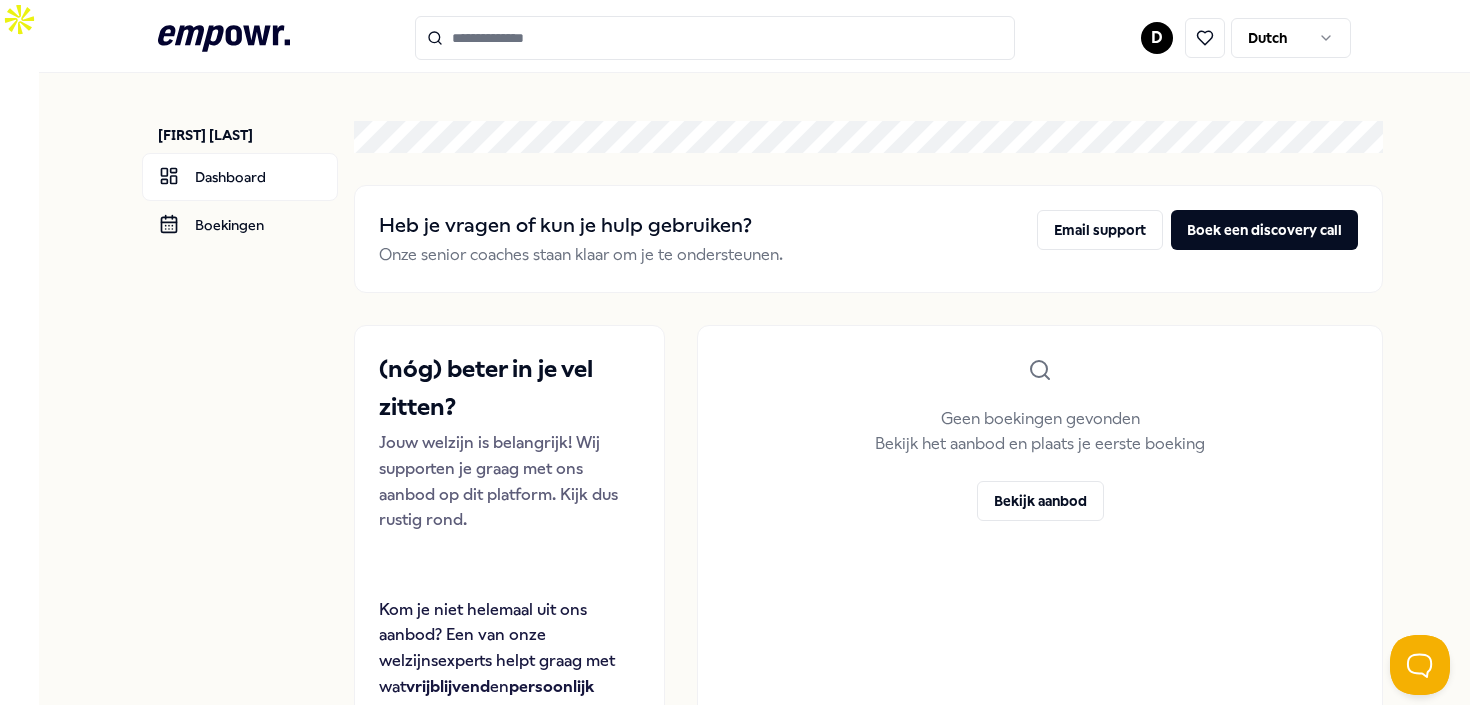click on ".empowr-logo_svg__cls-1{fill:#03032f} D Dutch Dashboard Boekingen Heb je vragen of kun je hulp gebruiken? Onze senior coaches staan klaar om je te ondersteunen. Email support Boek een discovery call (nóg) beter in je vel zitten? Jouw welzijn is belangrijk! Wij supporten je graag met ons aanbod op dit platform. Kijk dus rustig rond. Kom je niet helemaal uit ons aanbod? Een van onze welzijnsexperts helpt graag met wat vrijblijvend en persoonlijk advies. Plan een gratis gesprek Geen boekingen gevonden Bekijk het aanbod en plaats je eerste boeking Bekijk aanbod Legal Privacy" at bounding box center (735, 352) 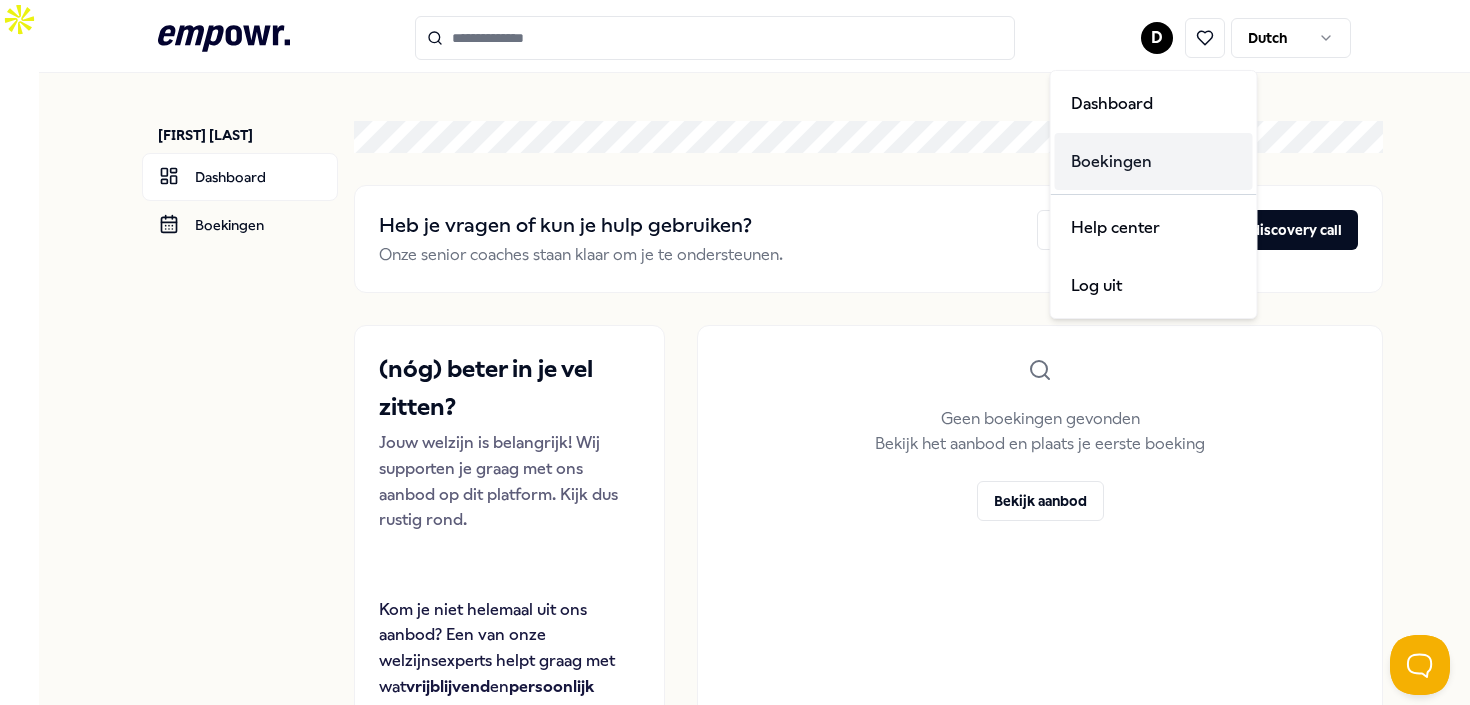 click on "Boekingen" at bounding box center (1154, 162) 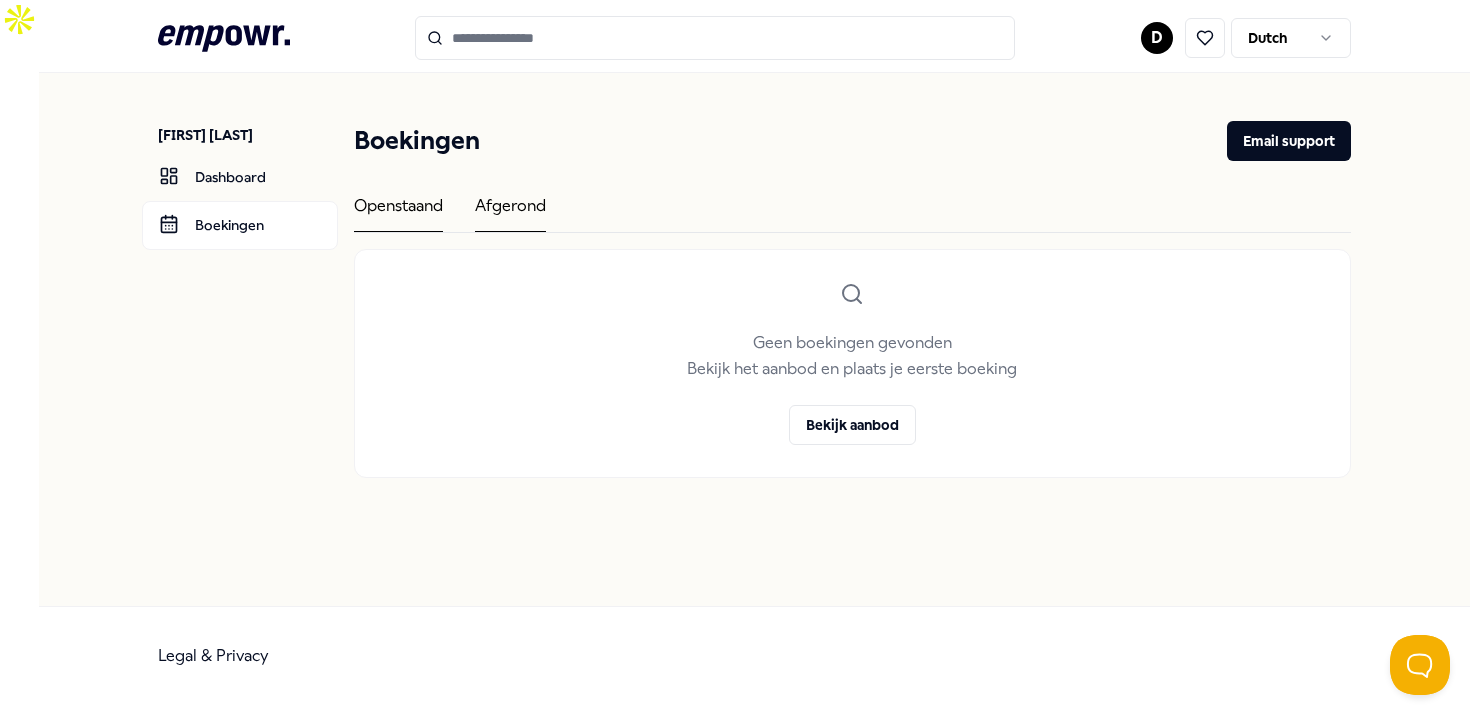 click on "Afgerond" at bounding box center [510, 212] 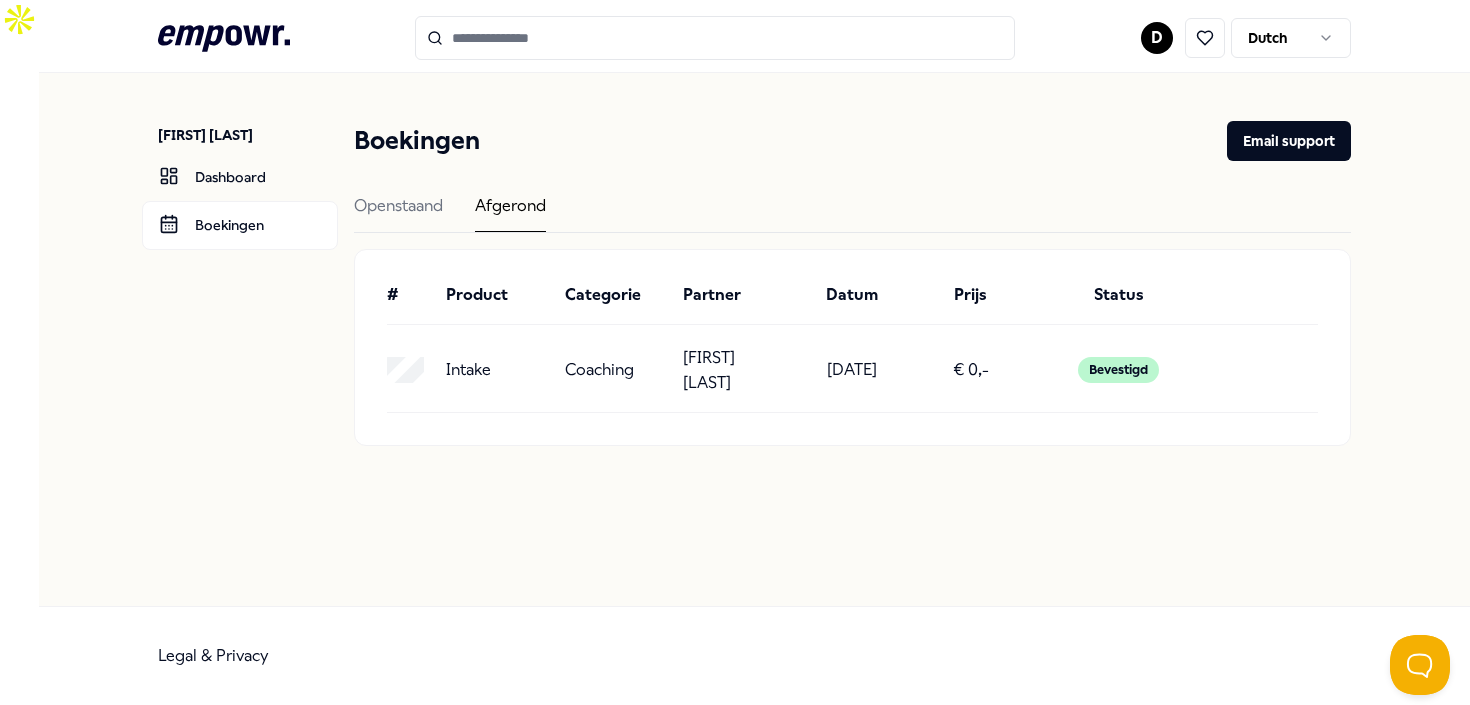 click on "Intake" at bounding box center [468, 370] 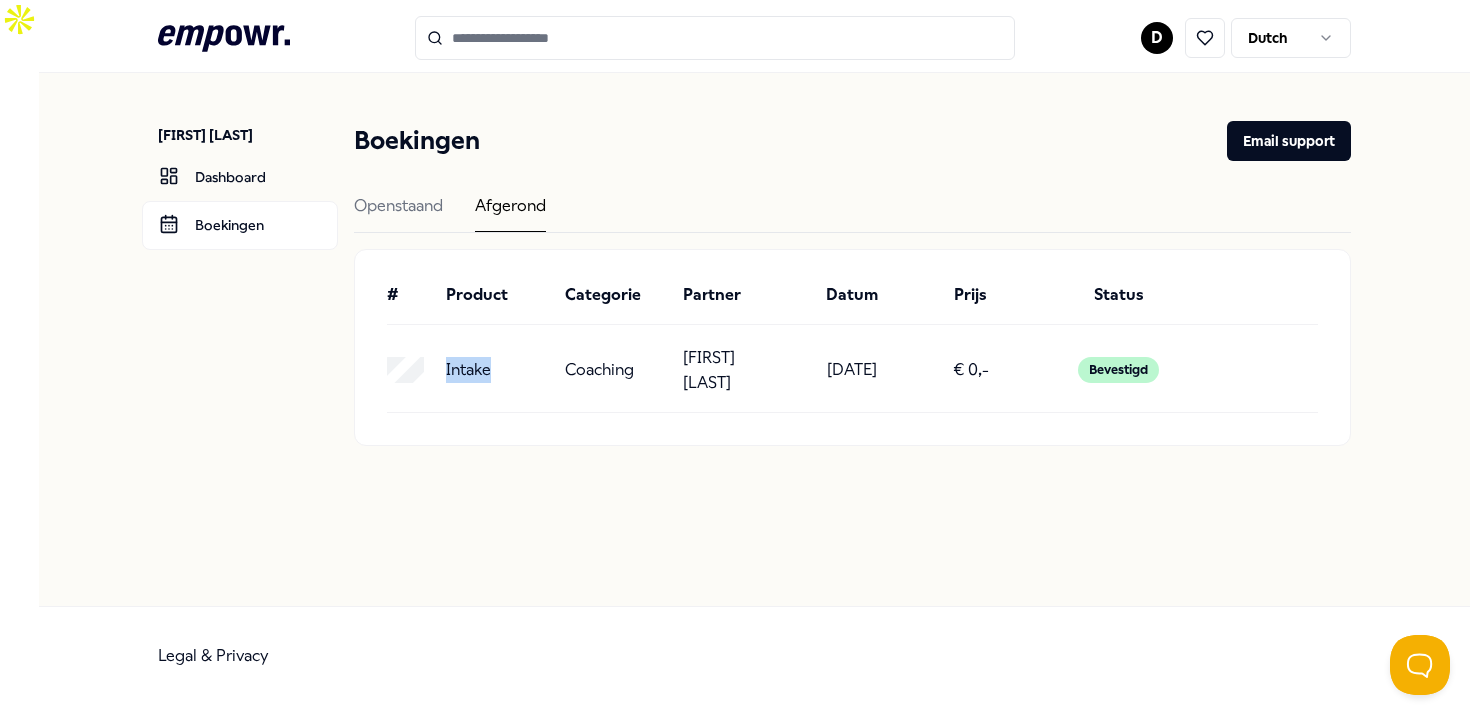 click on "Intake" at bounding box center [468, 370] 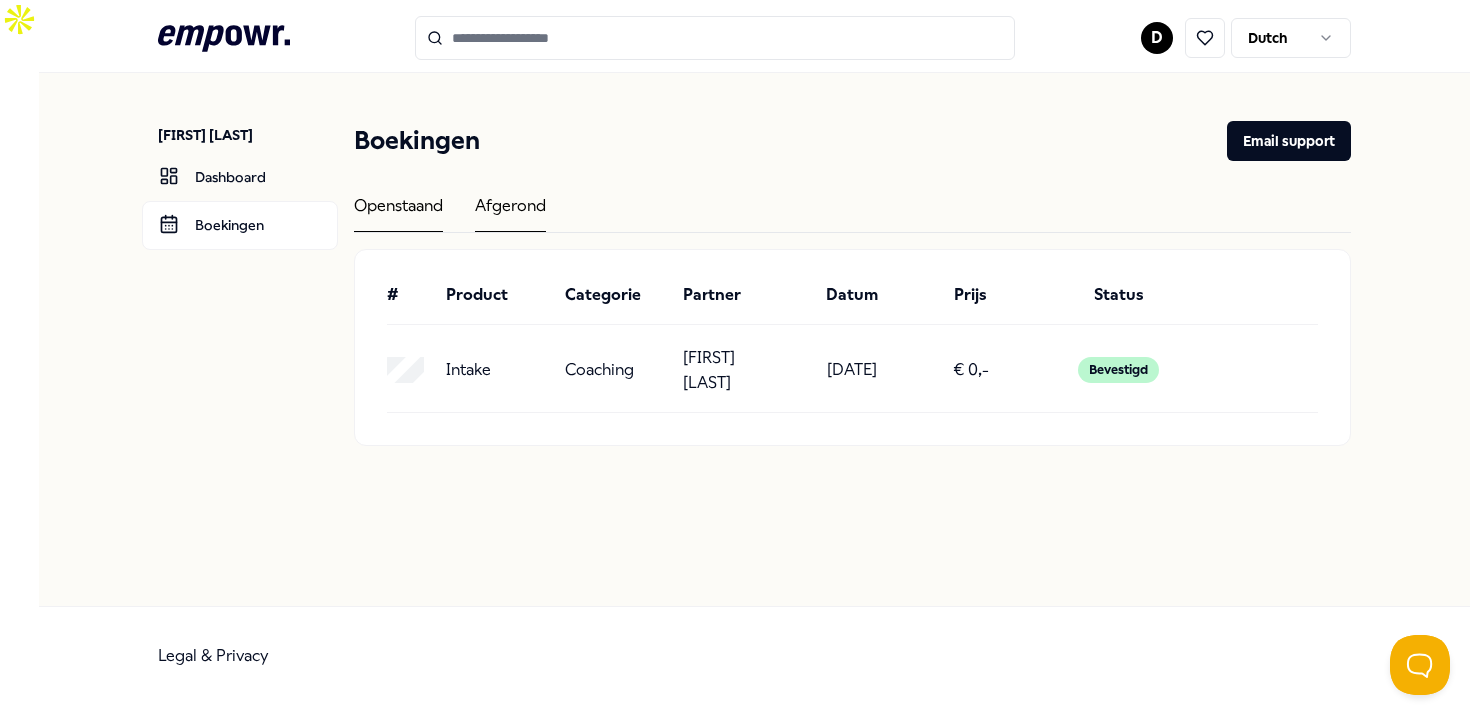 click on "Openstaand" at bounding box center [398, 212] 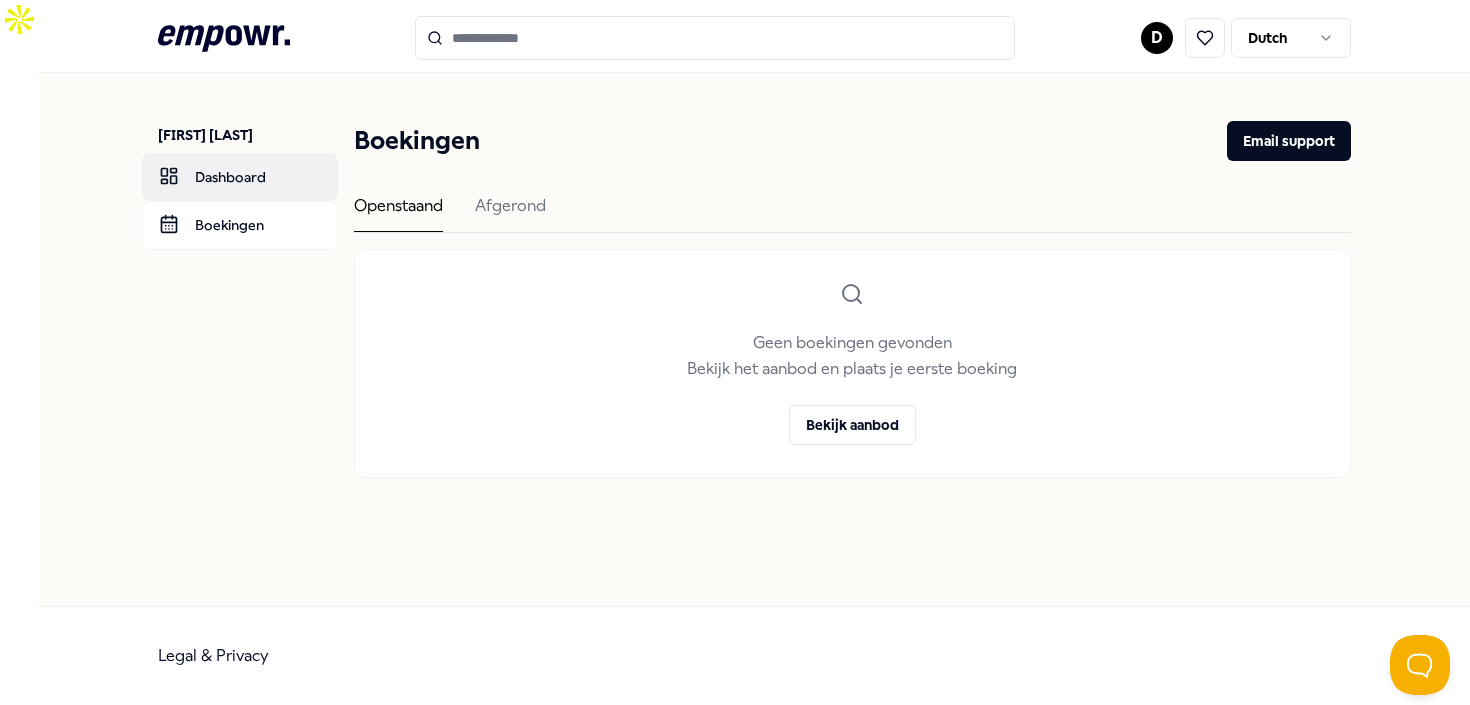 click on "Dashboard" at bounding box center [240, 177] 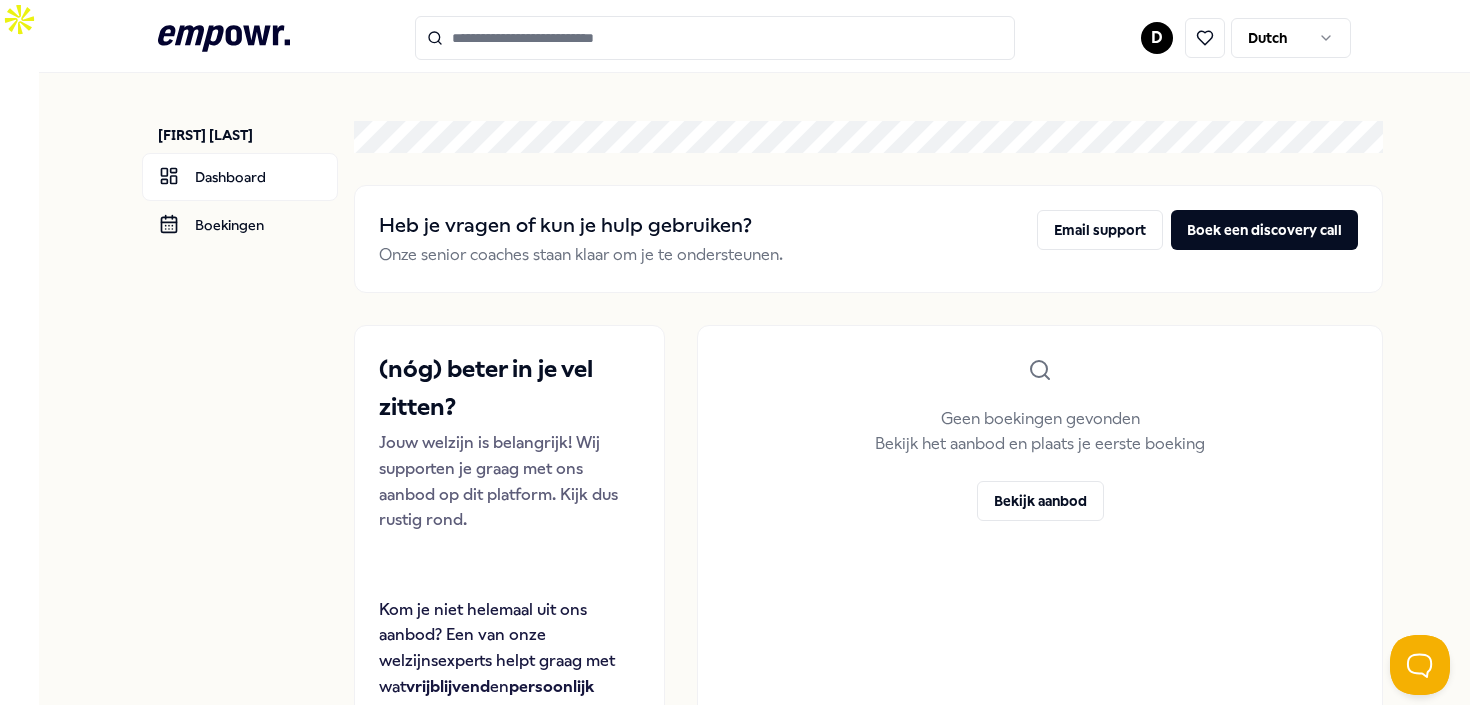 click at bounding box center (715, 38) 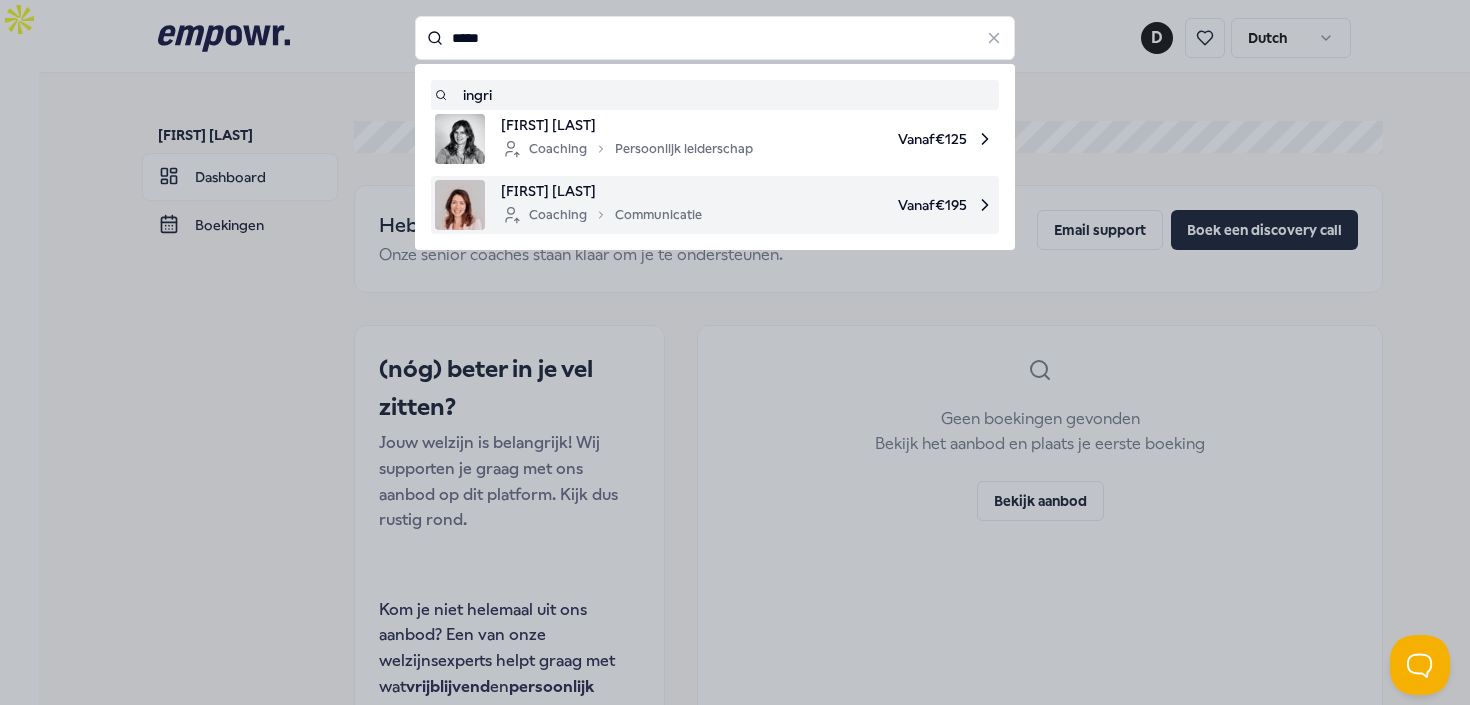 click on "[FIRST] [LAST]" at bounding box center (601, 191) 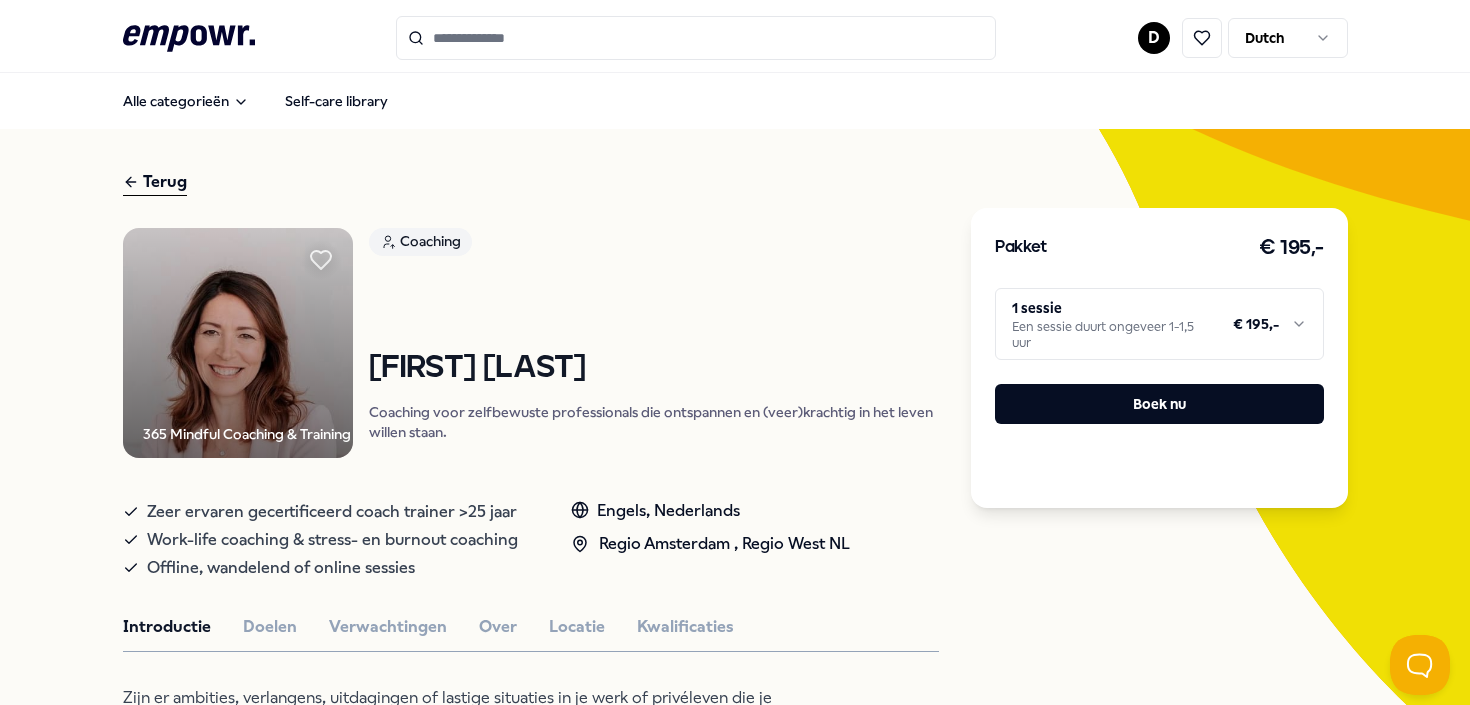 click on ".empowr-logo_svg__cls-1{fill:#03032f} D Dutch Alle categorieën Self-care library Terug 365 Mindful Coaching Training Coaching [PERSON] Coaching voor zelfbewuste professionals die ontspannen en (veer)krachtig in het leven willen staan. Zeer ervaren gecertificeerd coach trainer >25 jaar Work-life coaching stress- en burnout coaching Offline, wandelend of online sessies Engels, Nederlands Regio Amsterdam , Regio West NL Introductie Doelen Verwachtingen Over Locatie Kwalificaties Zijn er ambities, verlangens, uitdagingen of lastige situaties in je werk of privéleven die je wil aanpakken? Als gecertificeerd Senior Practioner coach help ik je om in beweging te komen, nieuwe perspectieven te zien en je persoonlijke en professionele ontwikkeling te versnellen. Want samen kom je verder! Ik begeleid: Professionals | managers | ondernemers | ambitieuze vrouwen met kinderen | perfectionisten | piekeraars. Bij coachvragen over: Beoordelingen Ingeborg (38) Amsterdam Maarten (34) Amsterdam Ramon" at bounding box center (735, 352) 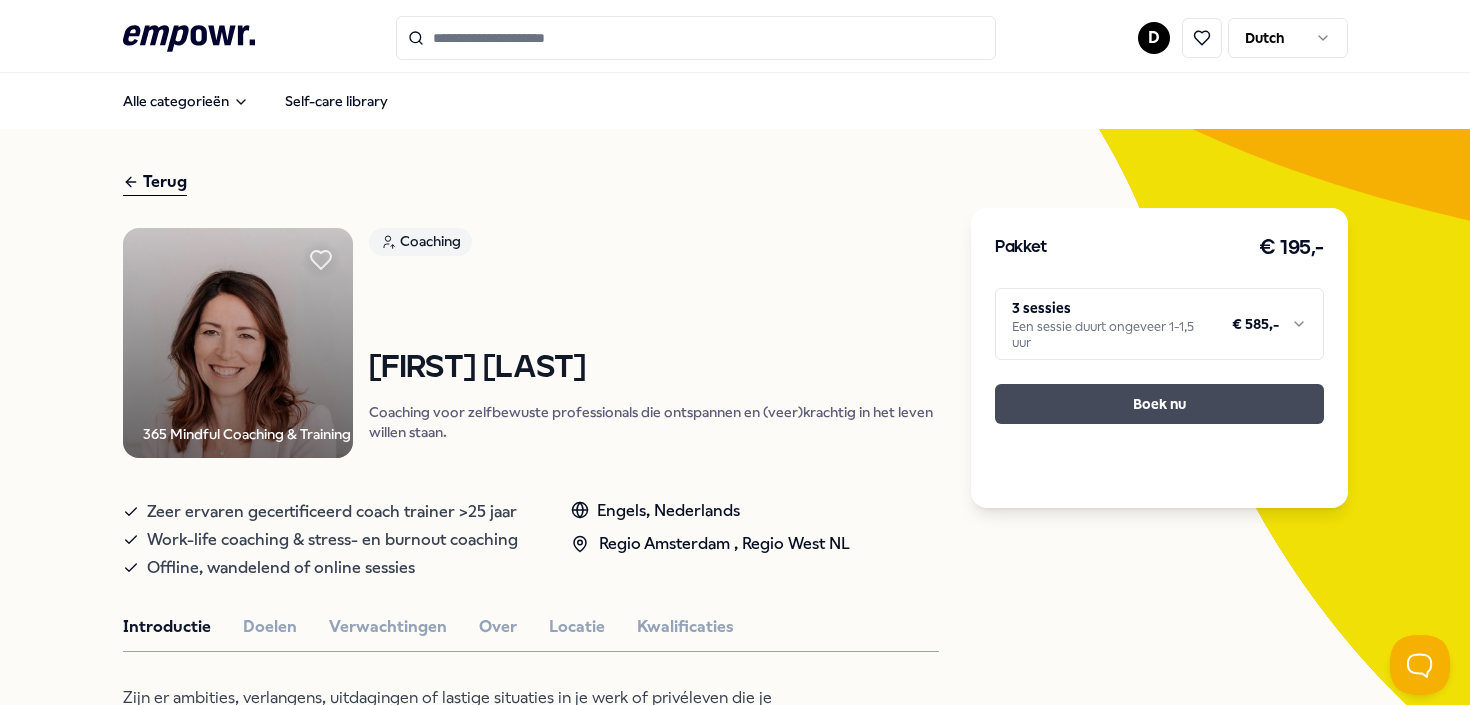 click on "Boek nu" at bounding box center (1159, 404) 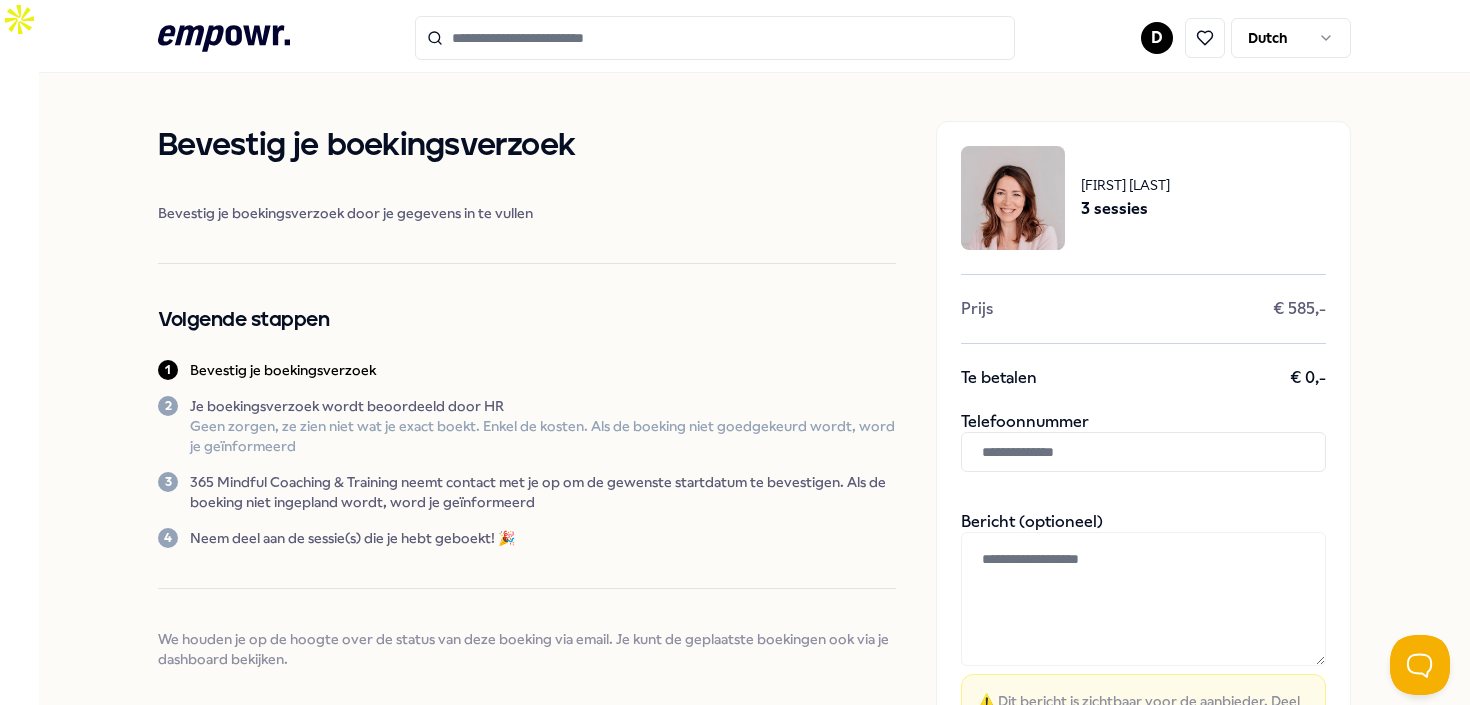 scroll, scrollTop: 64, scrollLeft: 0, axis: vertical 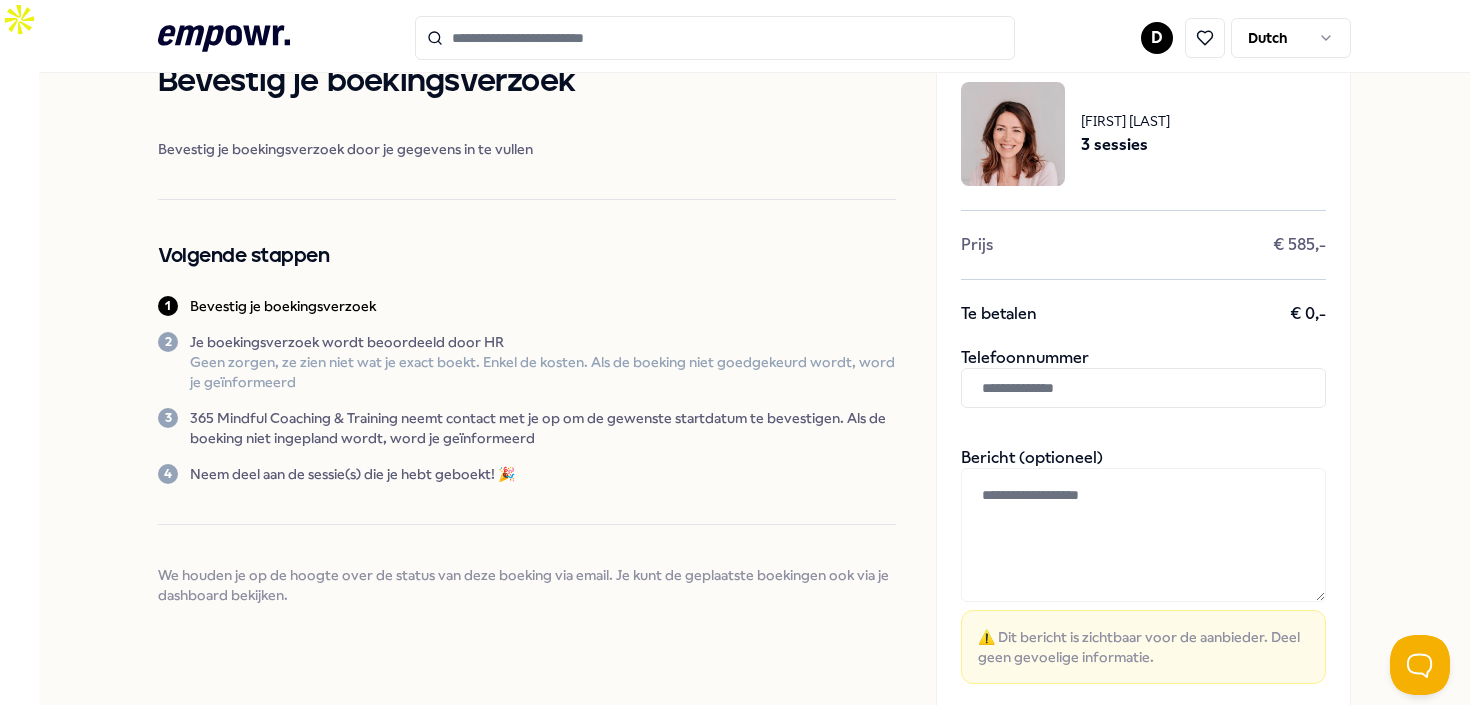 click at bounding box center [1143, 388] 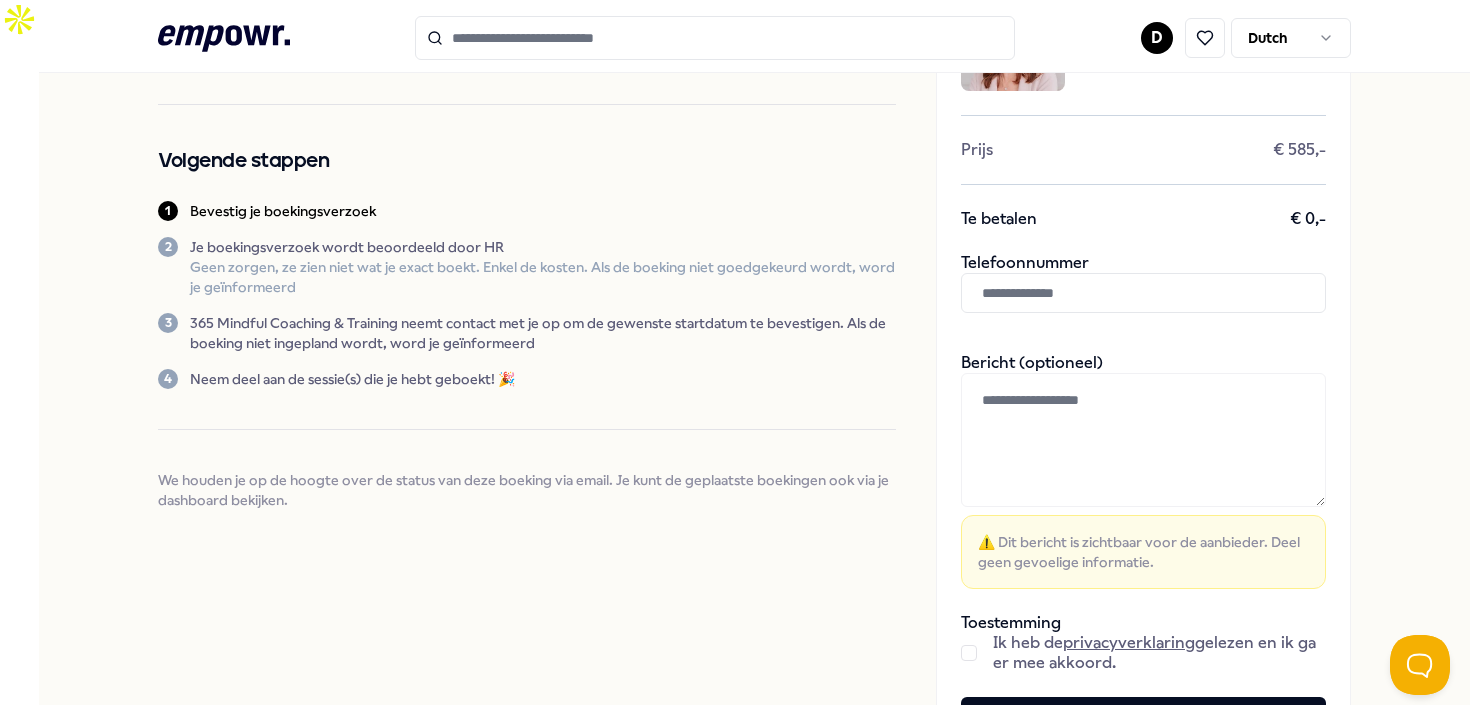 scroll, scrollTop: 166, scrollLeft: 0, axis: vertical 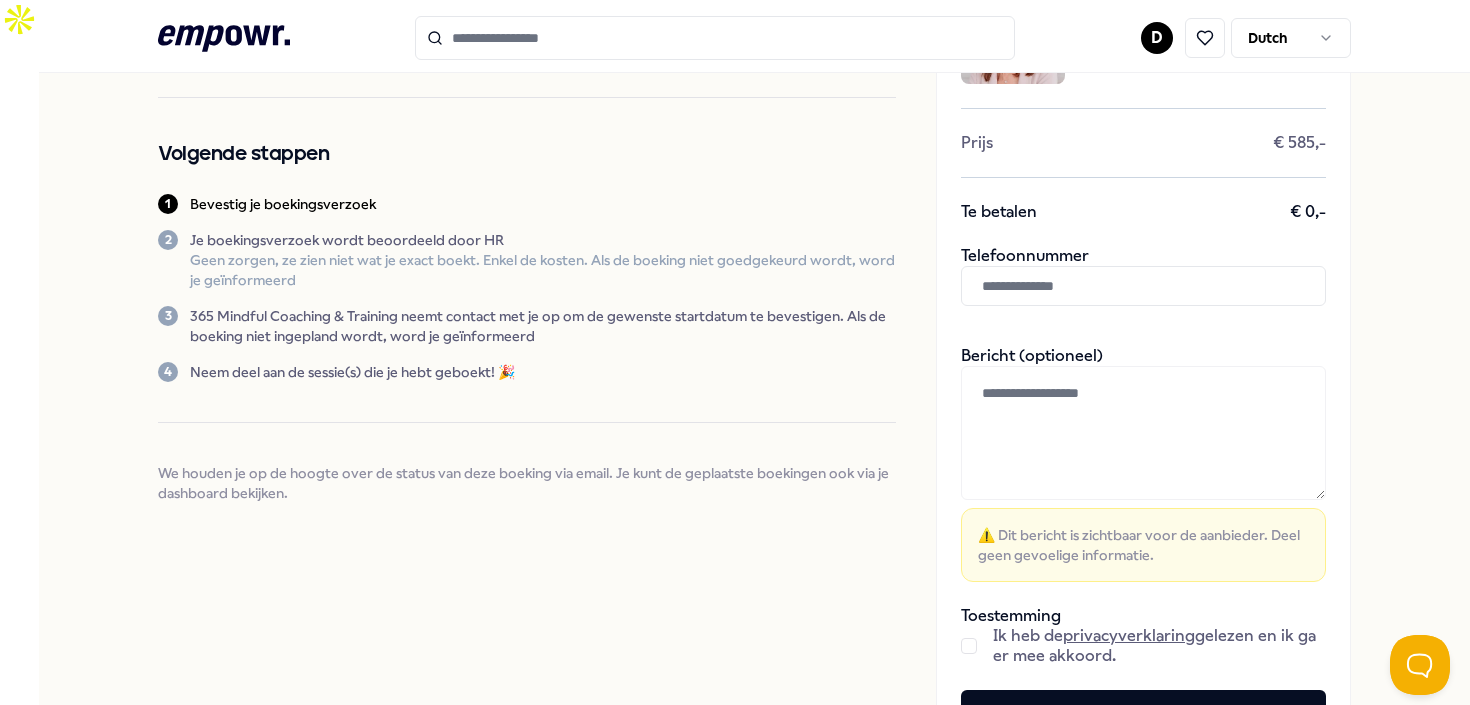 click on "365 Mindful Coaching & Training neemt contact met je op om de gewenste startdatum te bevestigen. Als de boeking niet ingepland wordt, word je geïnformeerd" at bounding box center (543, 326) 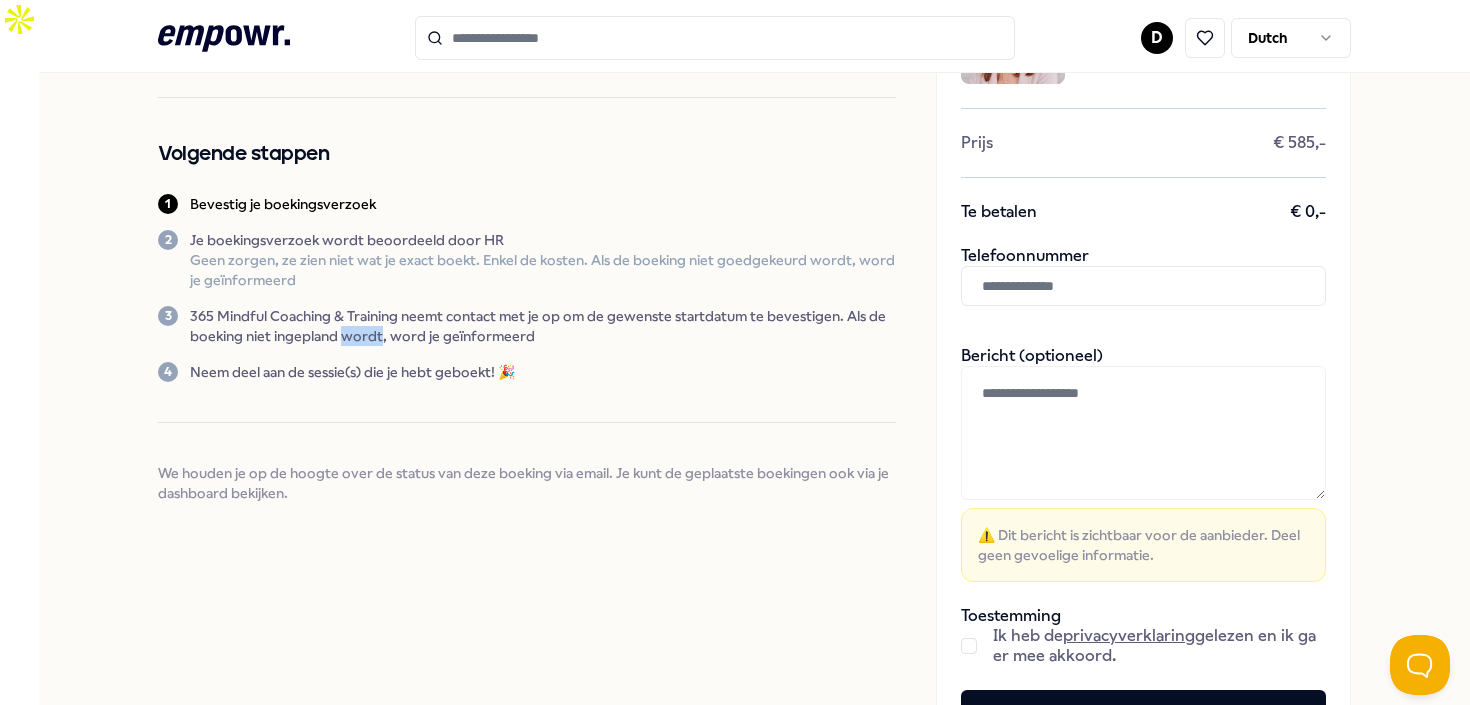 click on "365 Mindful Coaching & Training neemt contact met je op om de gewenste startdatum te bevestigen. Als de boeking niet ingepland wordt, word je geïnformeerd" at bounding box center [543, 326] 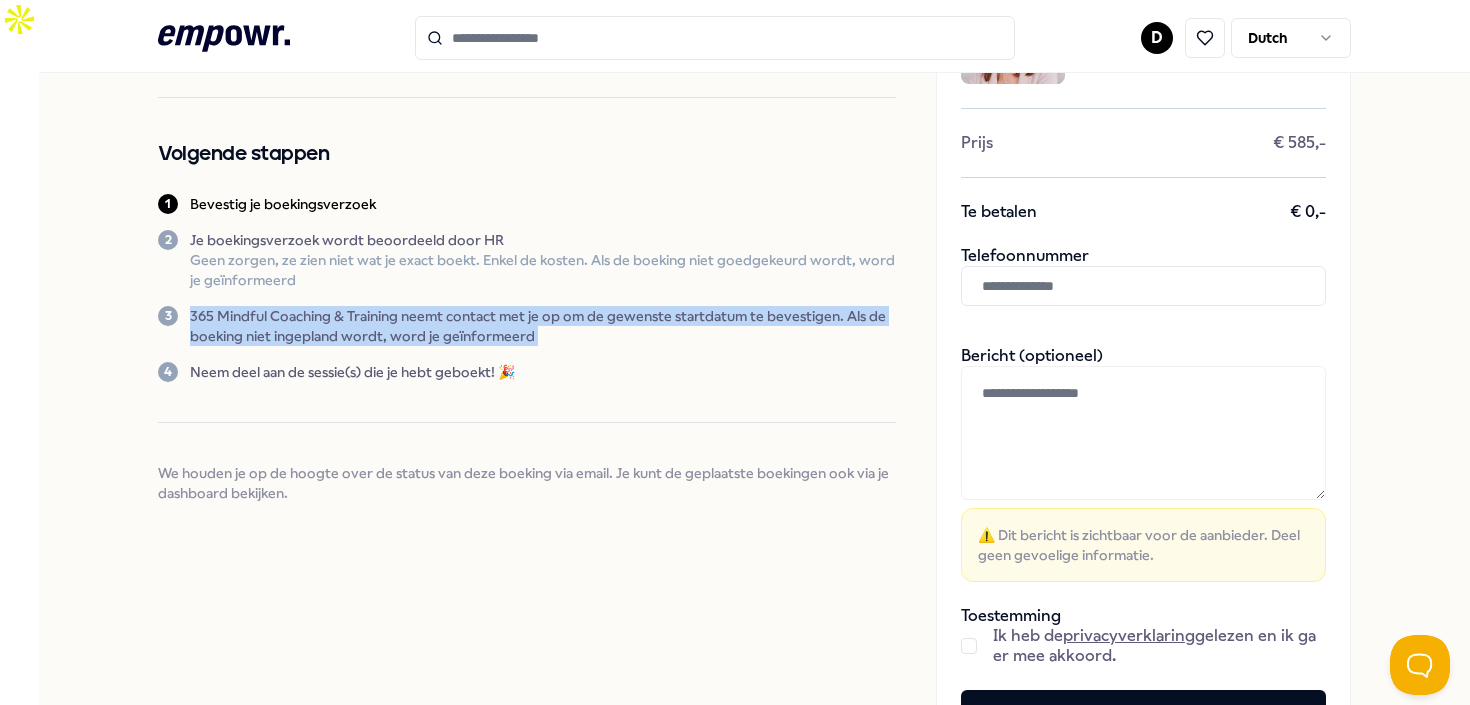 click on "365 Mindful Coaching & Training neemt contact met je op om de gewenste startdatum te bevestigen. Als de boeking niet ingepland wordt, word je geïnformeerd" at bounding box center [543, 326] 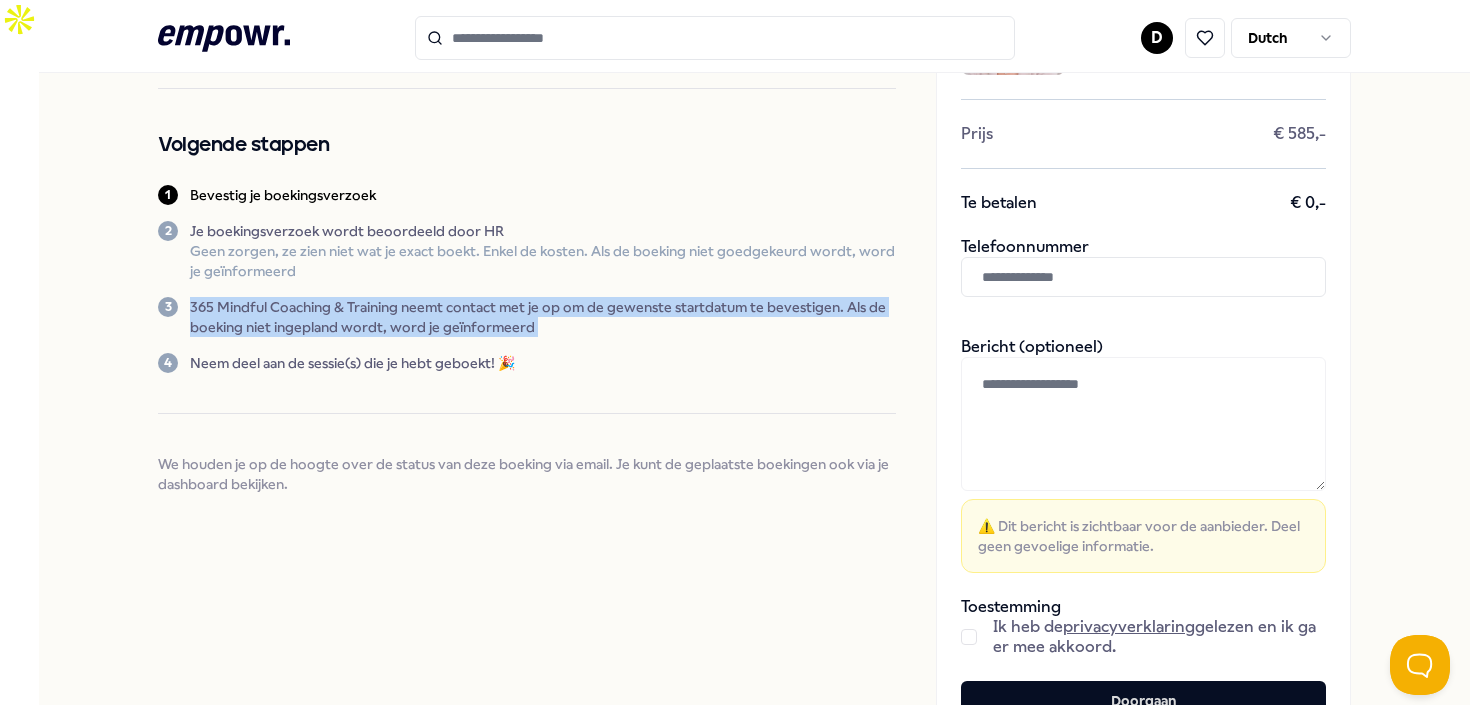 scroll, scrollTop: 283, scrollLeft: 0, axis: vertical 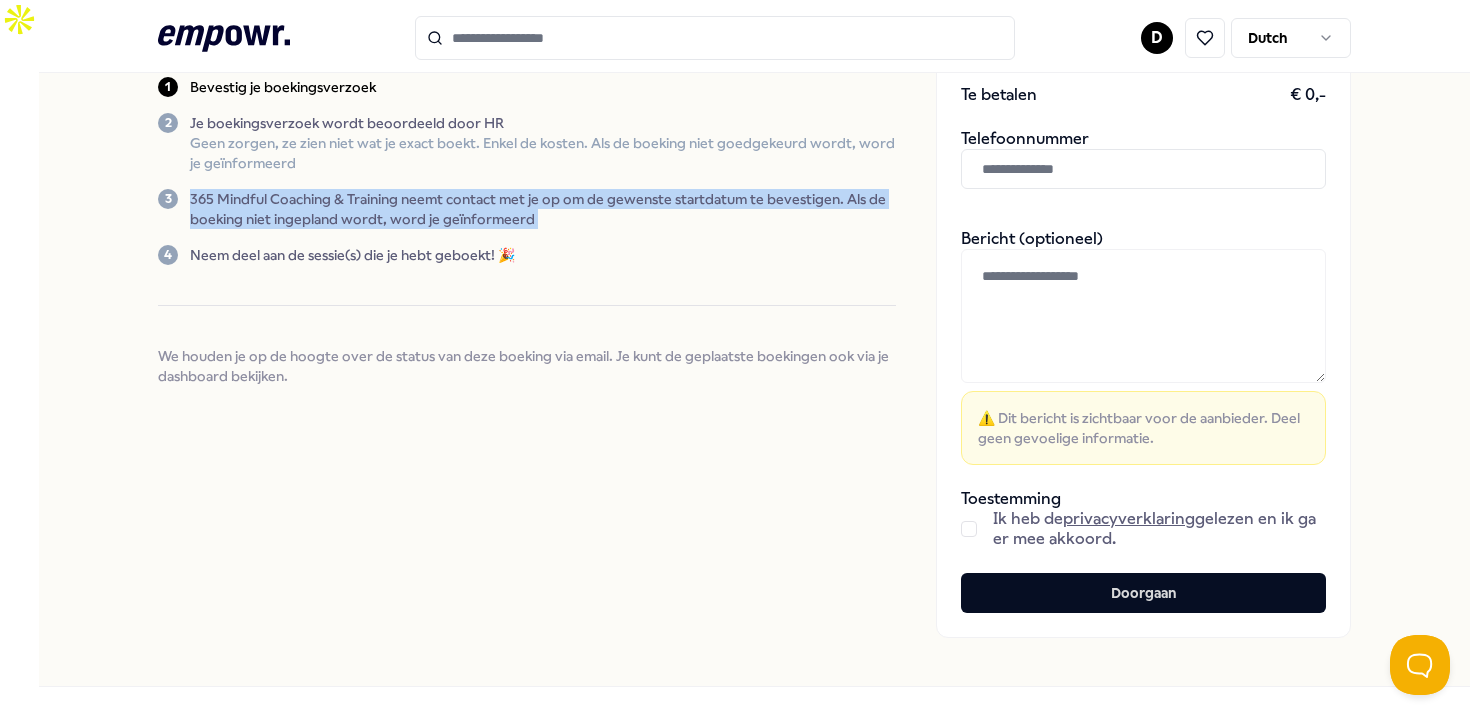 click at bounding box center [969, 529] 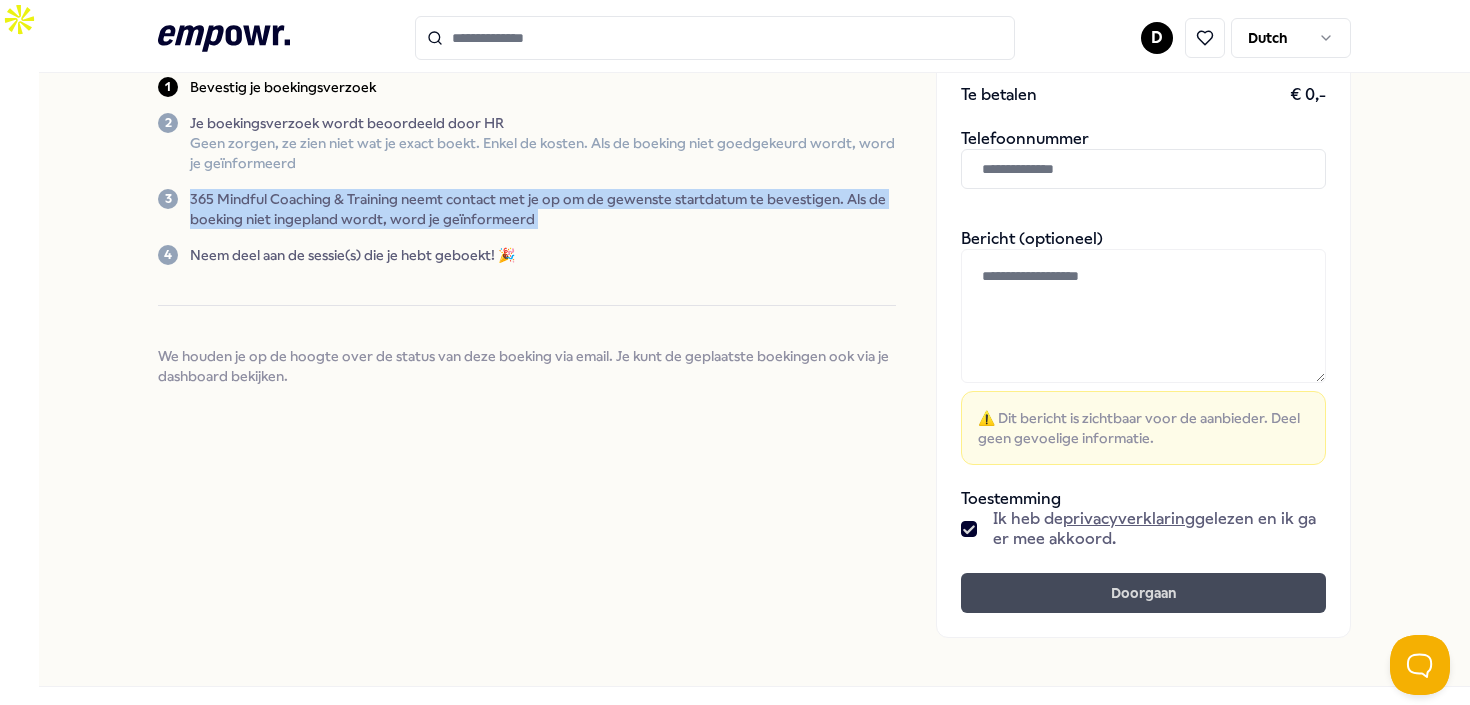 click on "Doorgaan" at bounding box center [1143, 593] 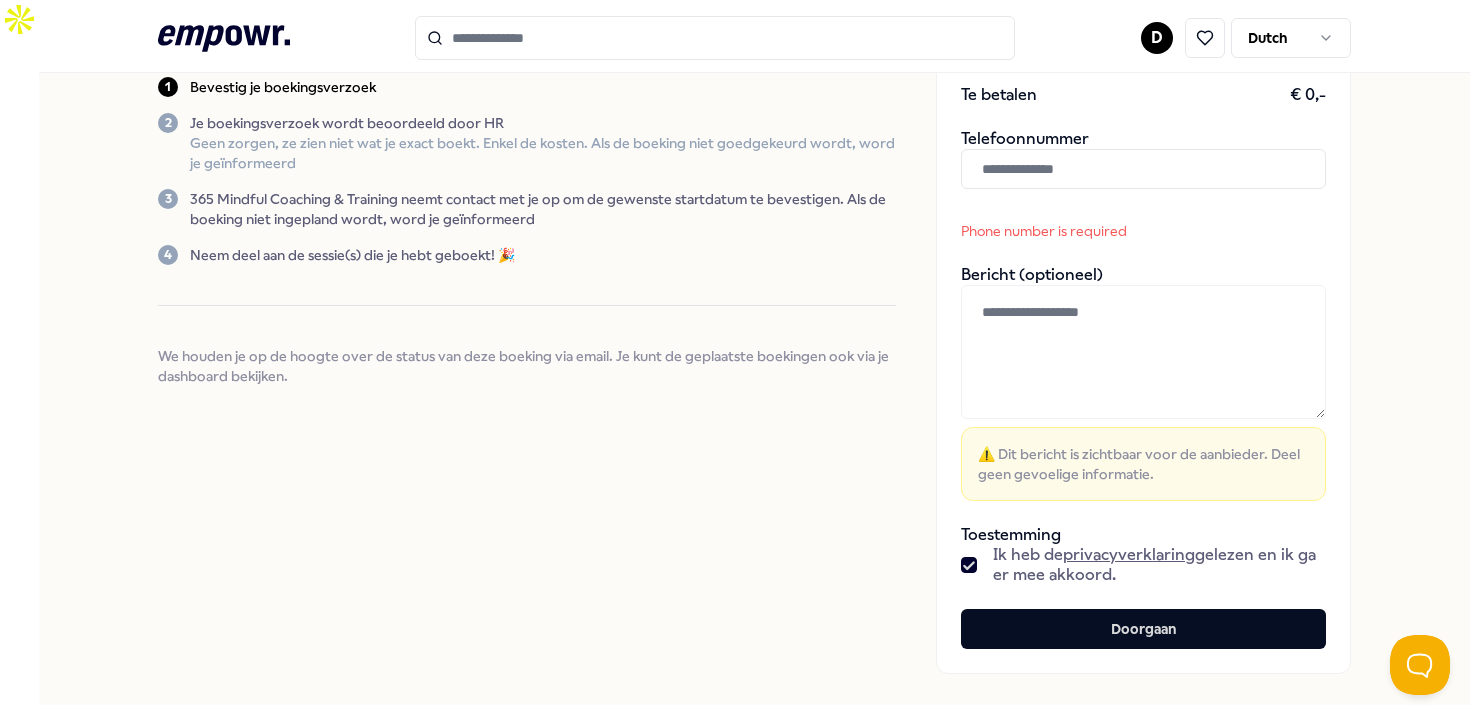 click at bounding box center (1143, 169) 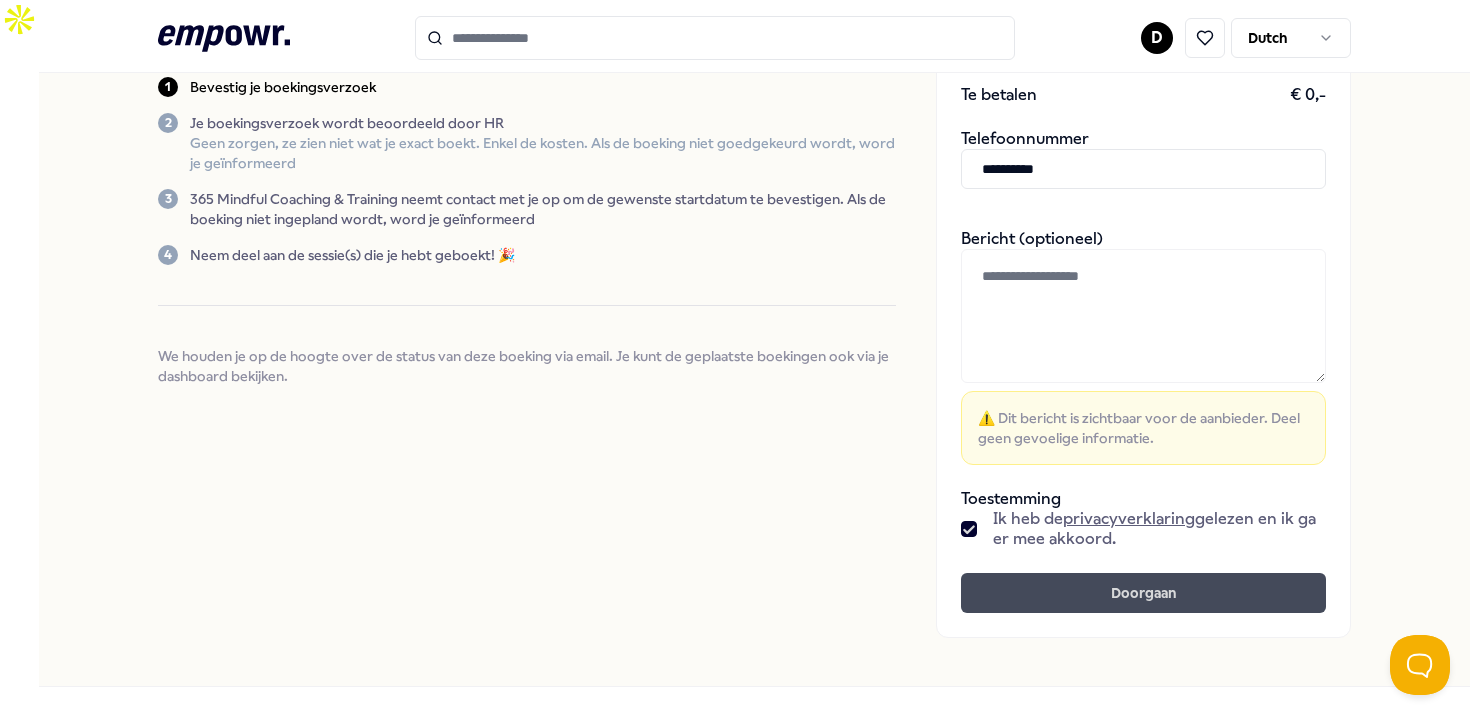 type on "**********" 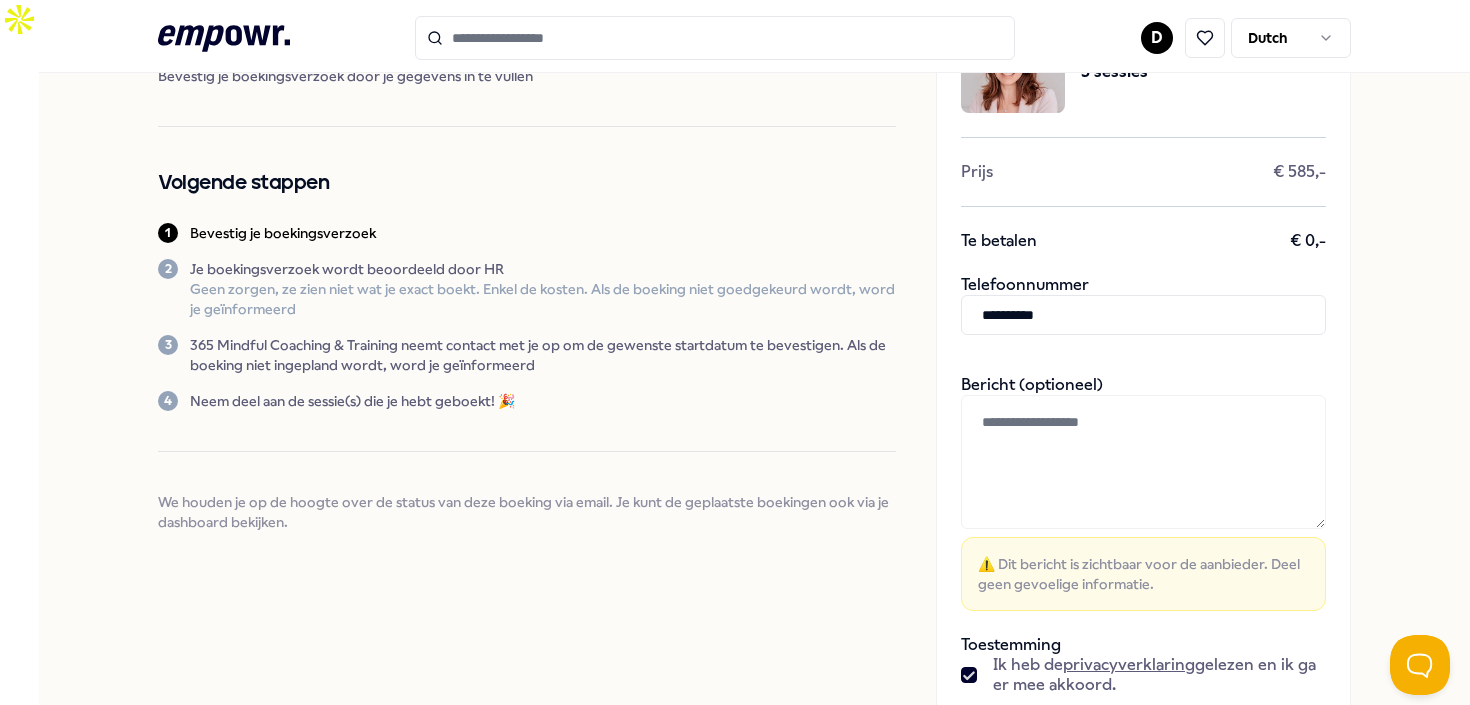 scroll, scrollTop: 0, scrollLeft: 0, axis: both 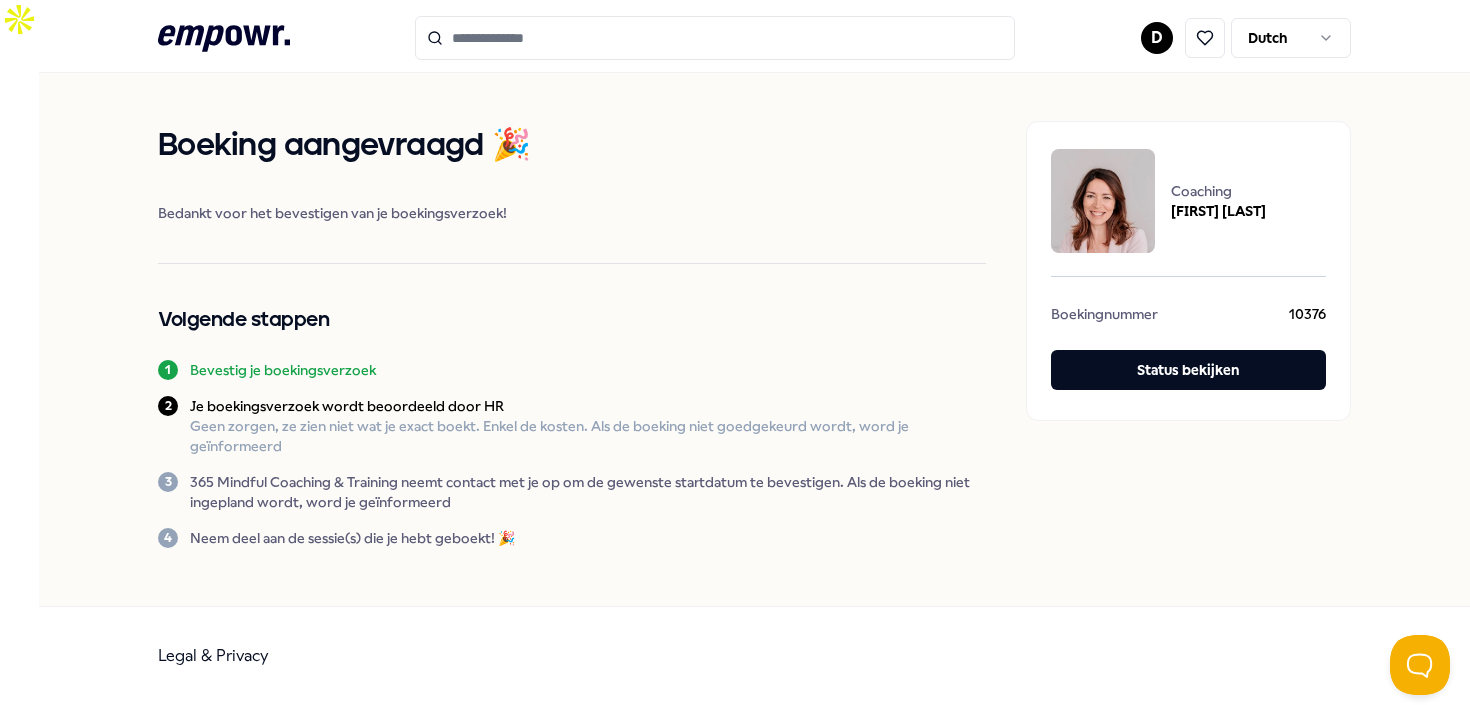 click on "Je boekingsverzoek wordt beoordeeld door HR" at bounding box center [588, 406] 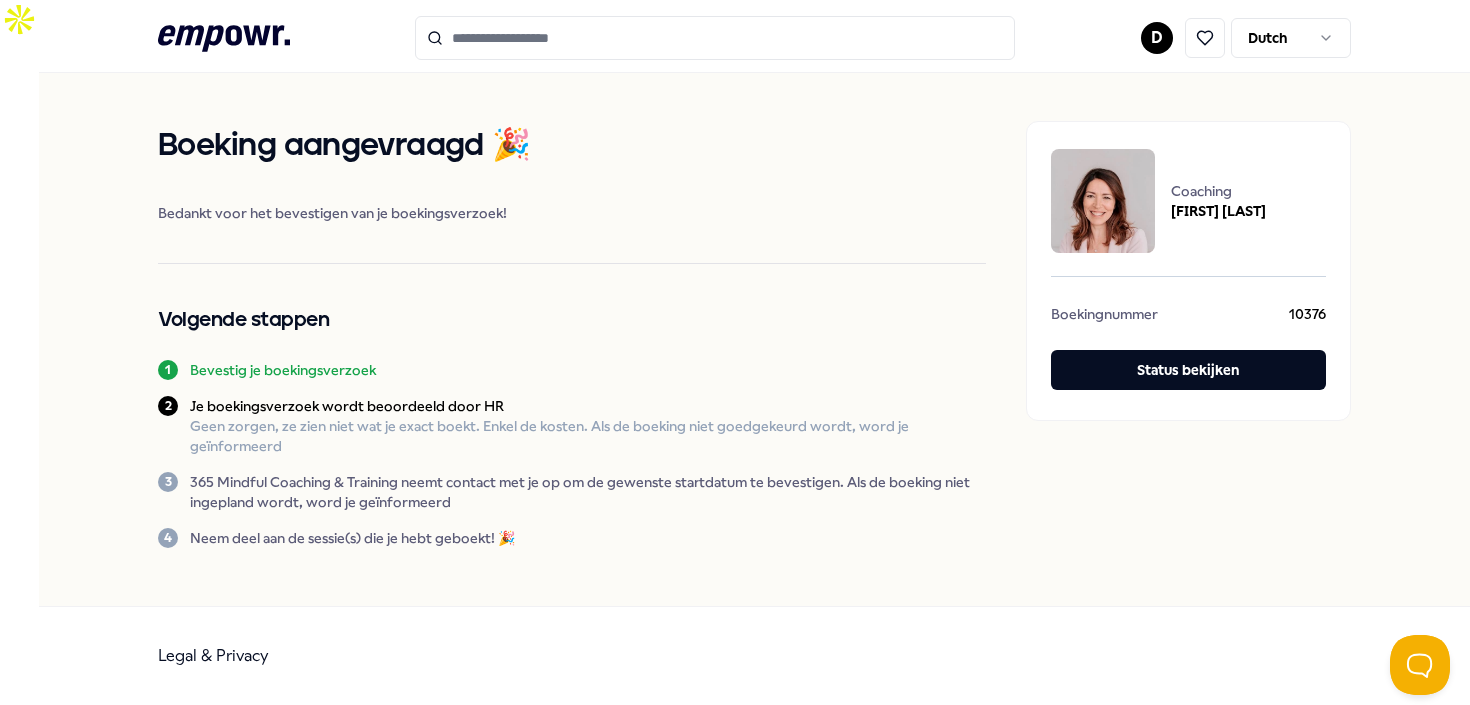 click on "Geen zorgen, ze zien niet wat je exact boekt. Enkel de kosten. Als de boeking niet goedgekeurd wordt, word je geïnformeerd" at bounding box center (588, 436) 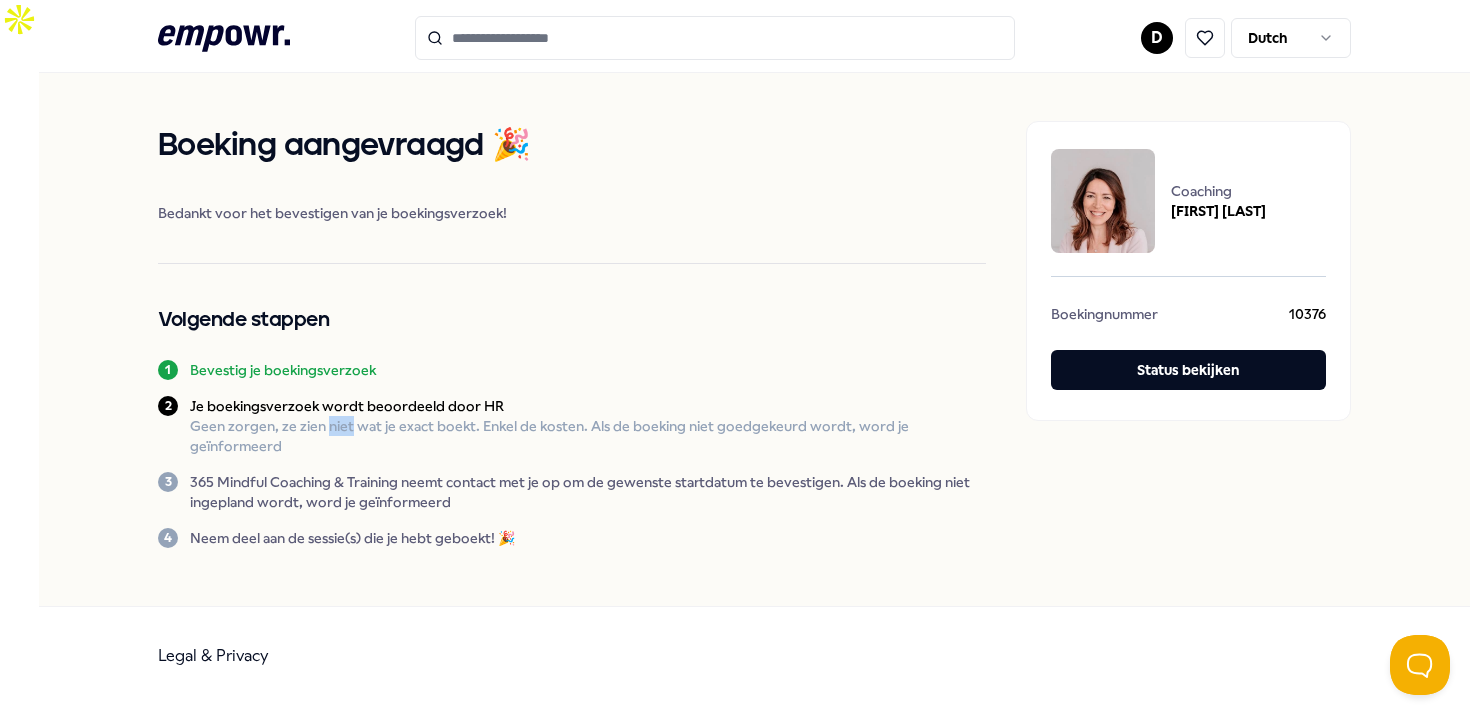 click on "Geen zorgen, ze zien niet wat je exact boekt. Enkel de kosten. Als de boeking niet goedgekeurd wordt, word je geïnformeerd" at bounding box center (588, 436) 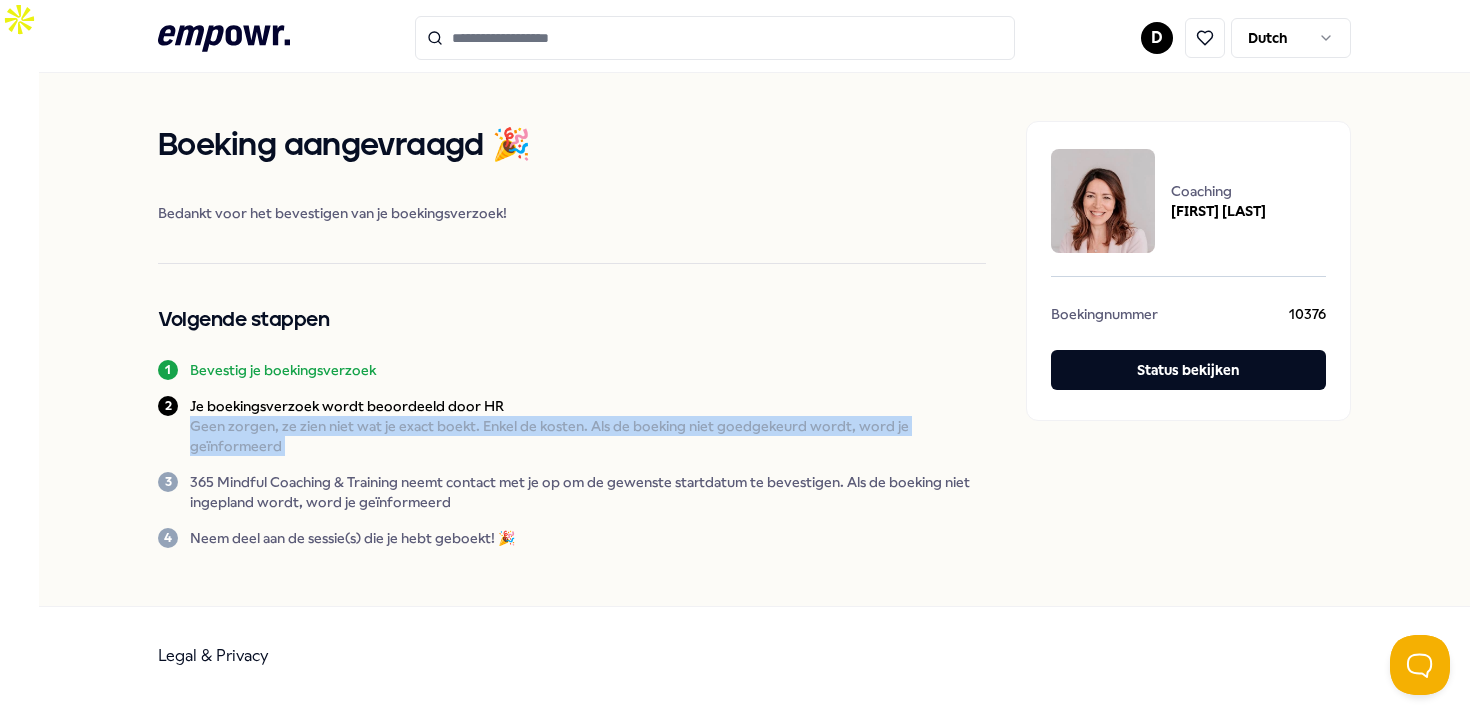 click on "Geen zorgen, ze zien niet wat je exact boekt. Enkel de kosten. Als de boeking niet goedgekeurd wordt, word je geïnformeerd" at bounding box center (588, 436) 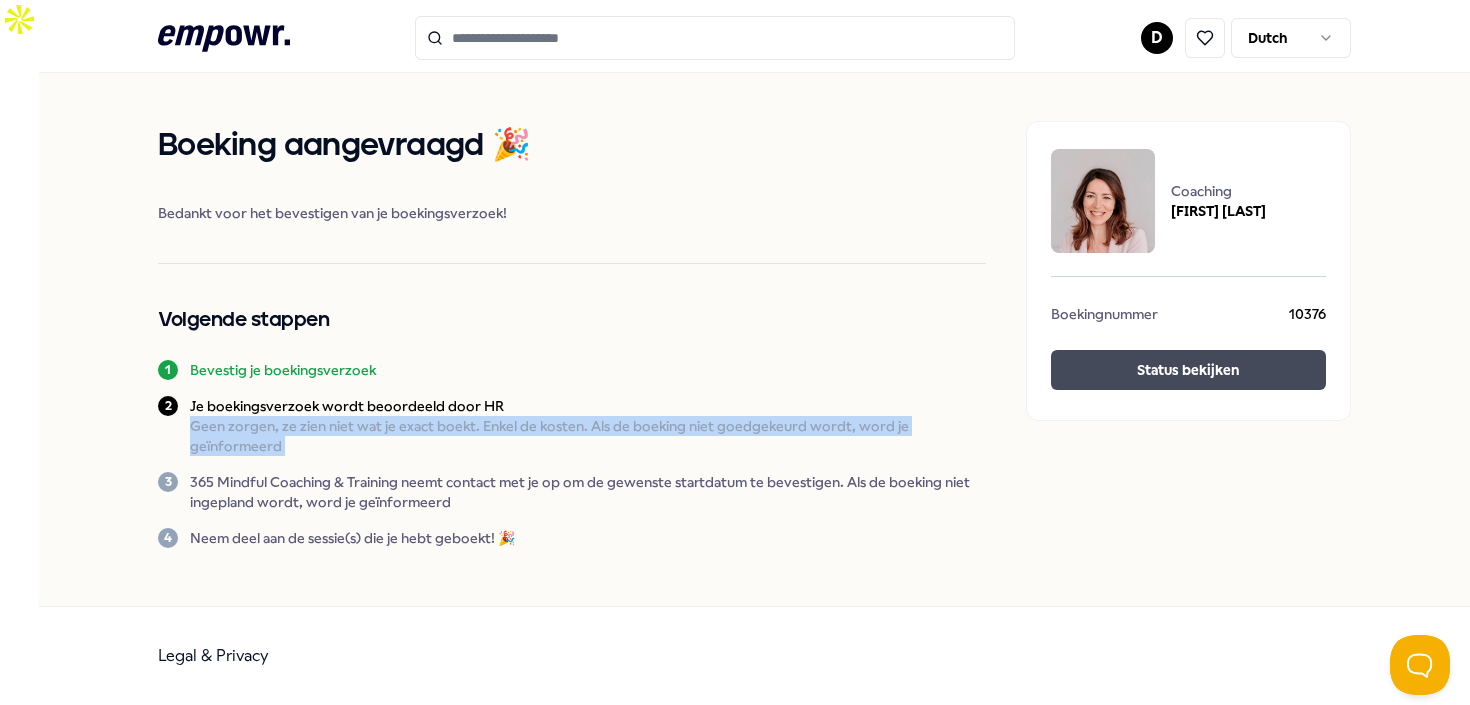 click on "Status bekijken" at bounding box center [1188, 370] 